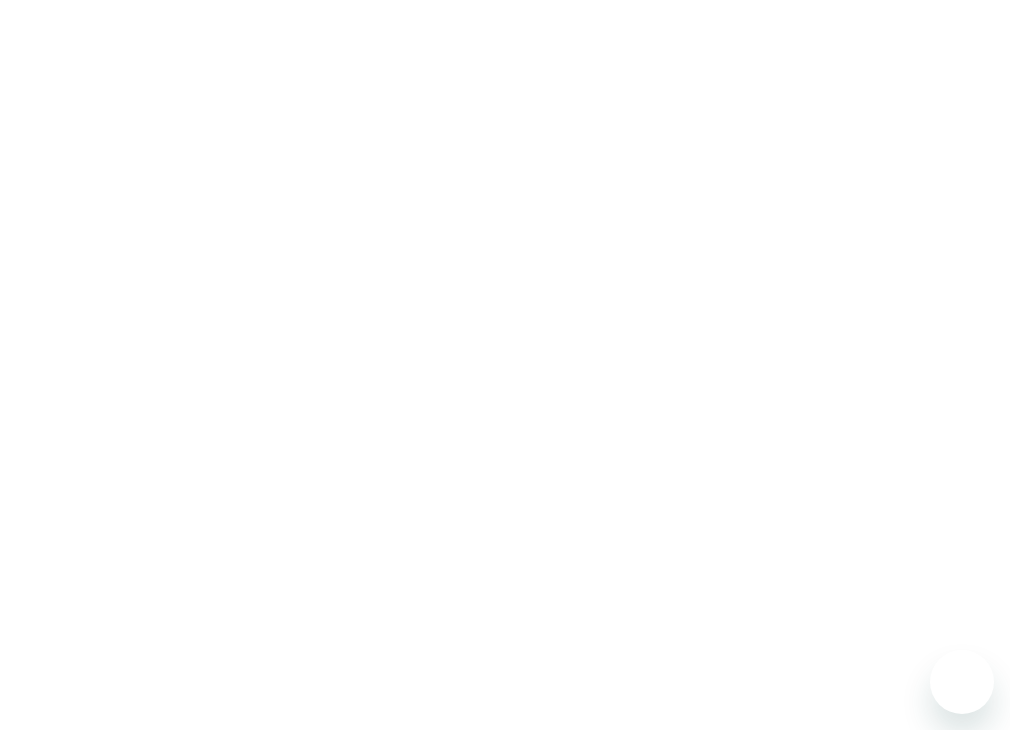scroll, scrollTop: 0, scrollLeft: 0, axis: both 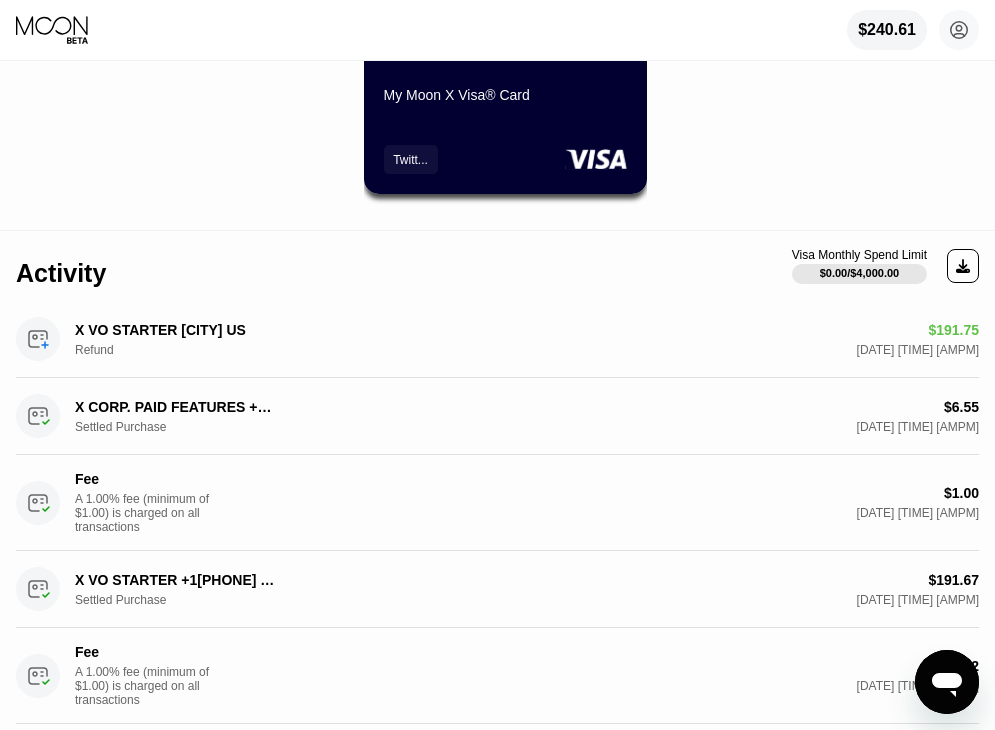 click on "My Moon X Visa® Card" at bounding box center [505, 95] 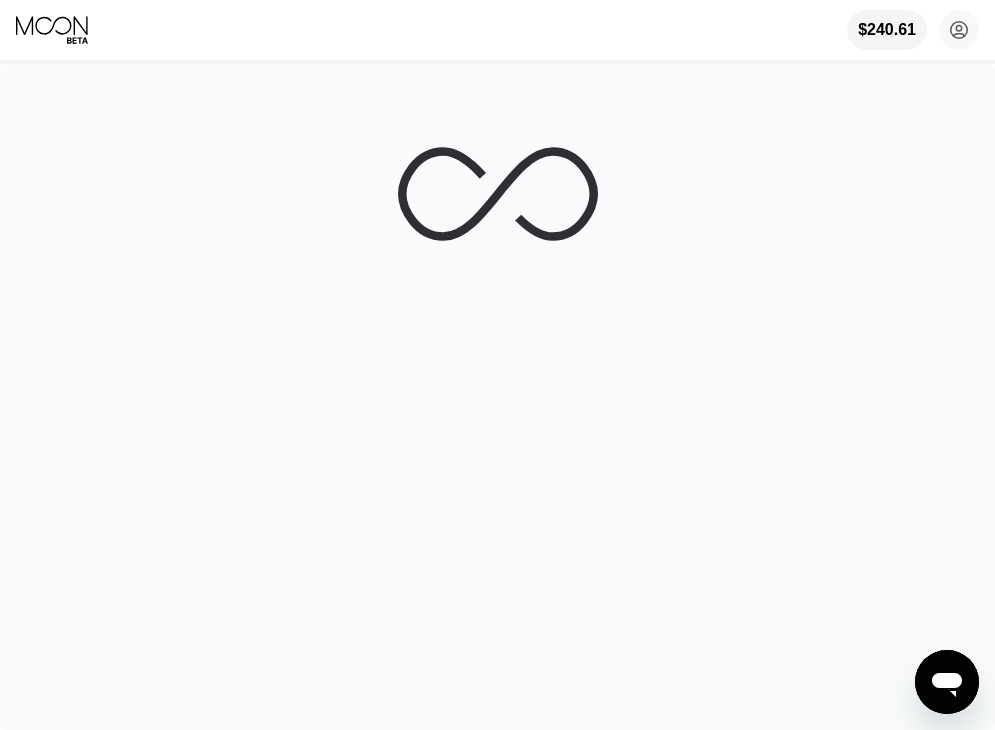 scroll, scrollTop: 0, scrollLeft: 0, axis: both 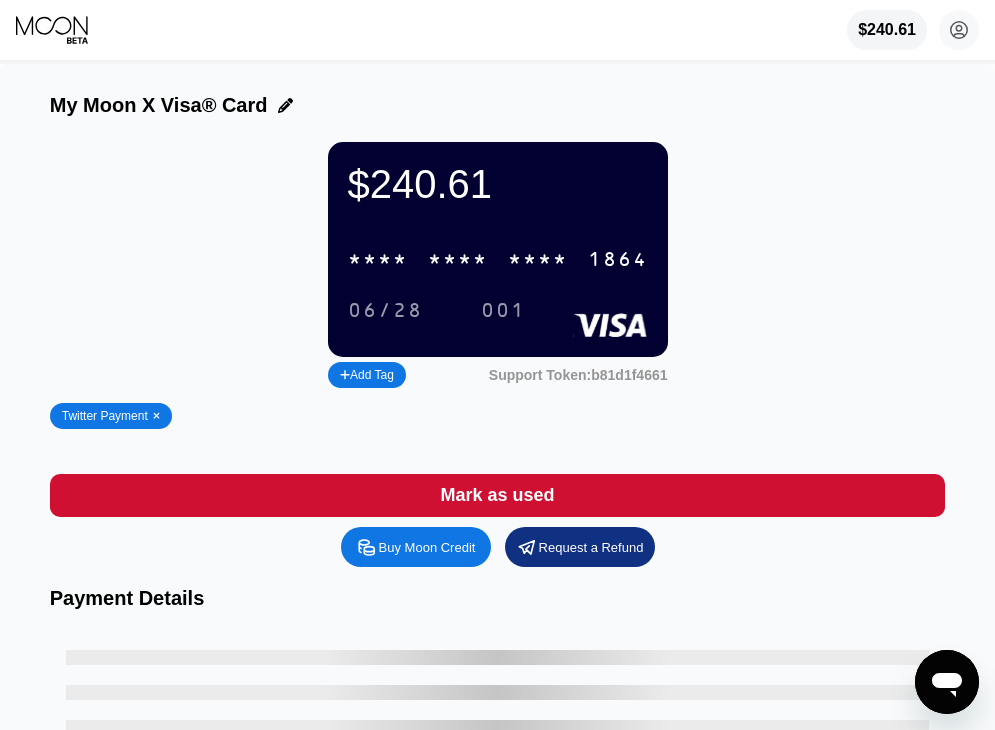 click on "* * * *" at bounding box center [458, 260] 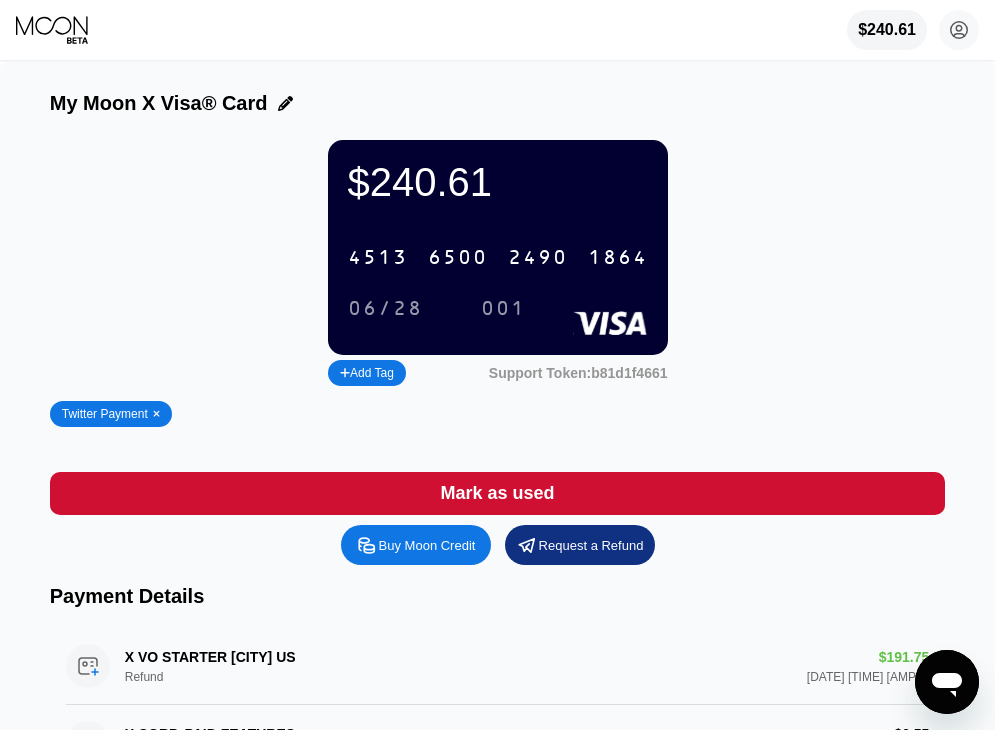 scroll, scrollTop: 0, scrollLeft: 0, axis: both 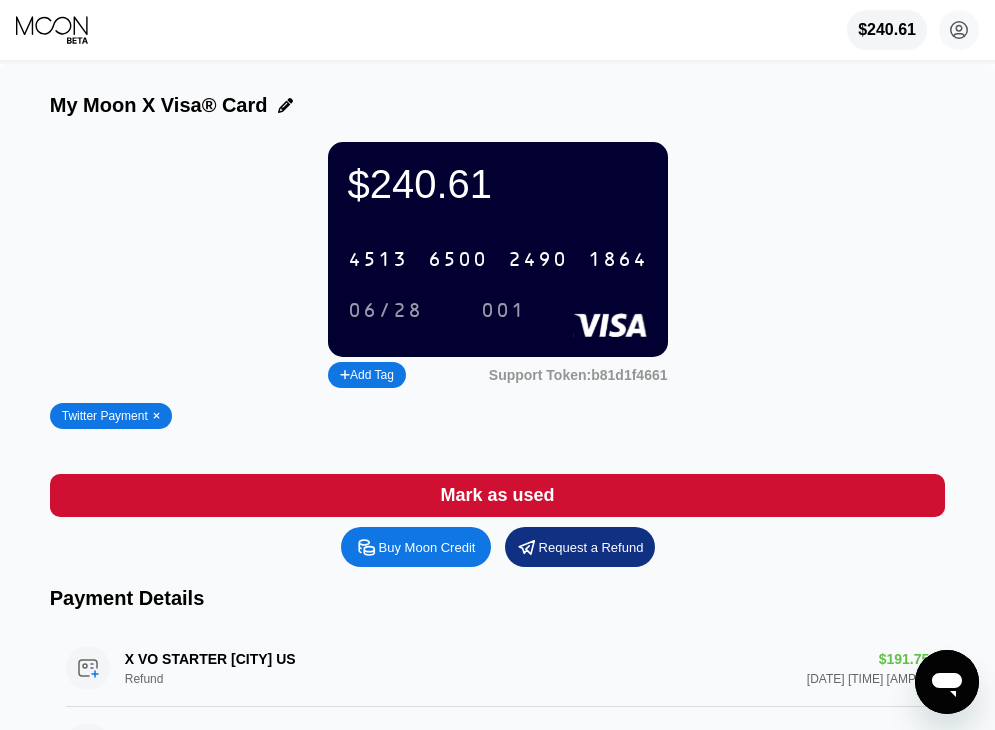 click on "$240.61" at bounding box center [887, 30] 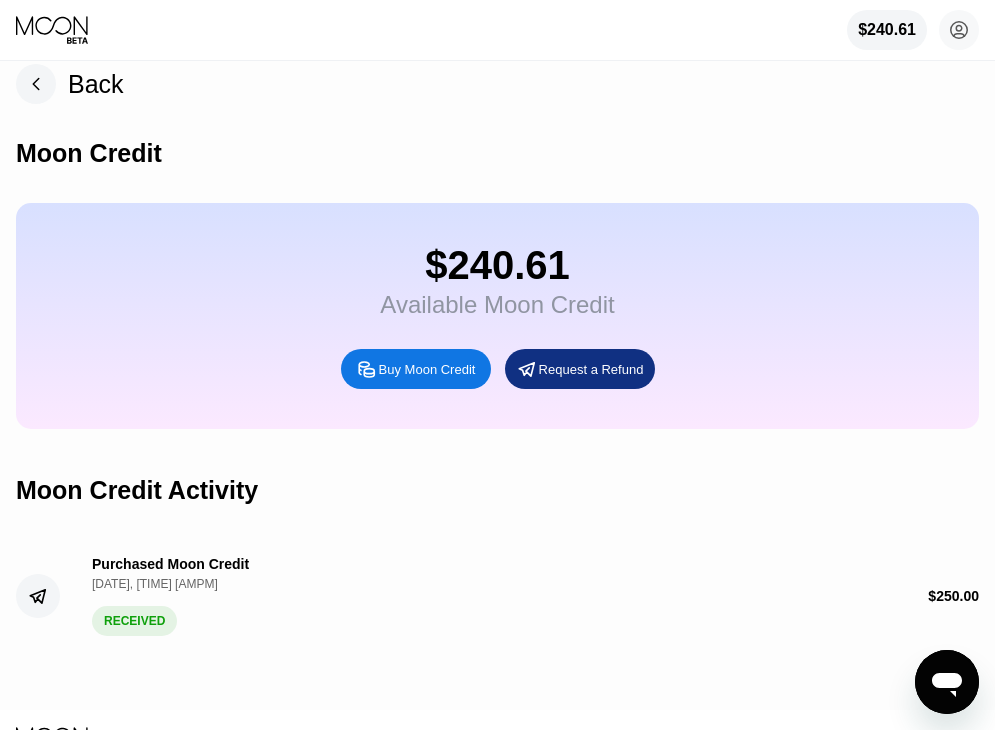 scroll, scrollTop: 0, scrollLeft: 0, axis: both 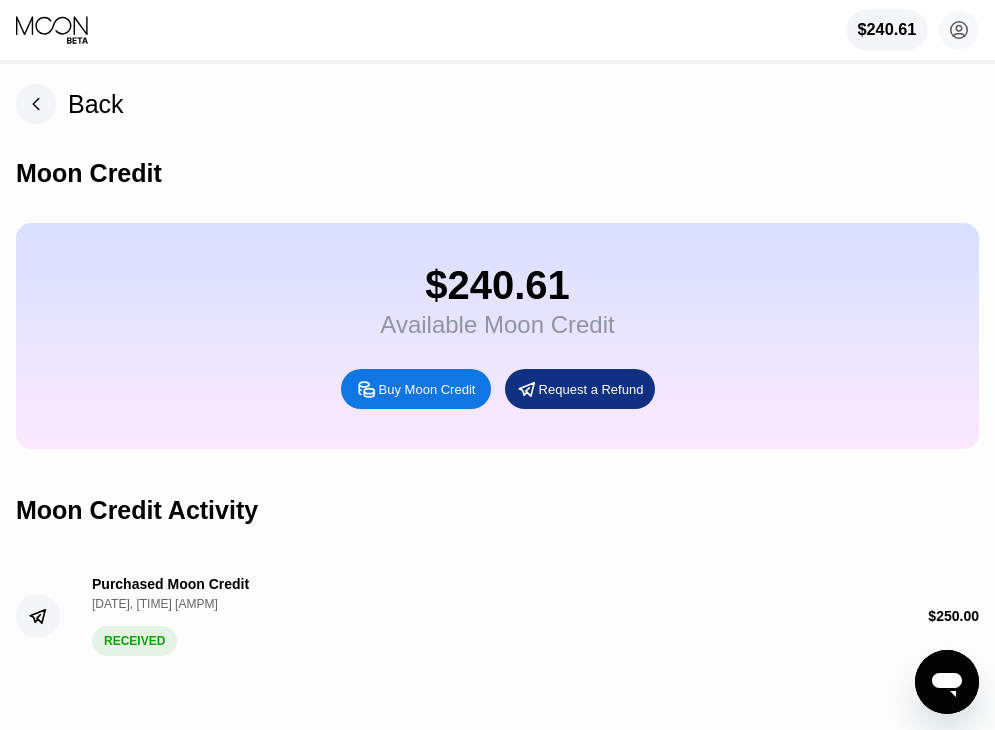 click on "$240.61" at bounding box center (887, 30) 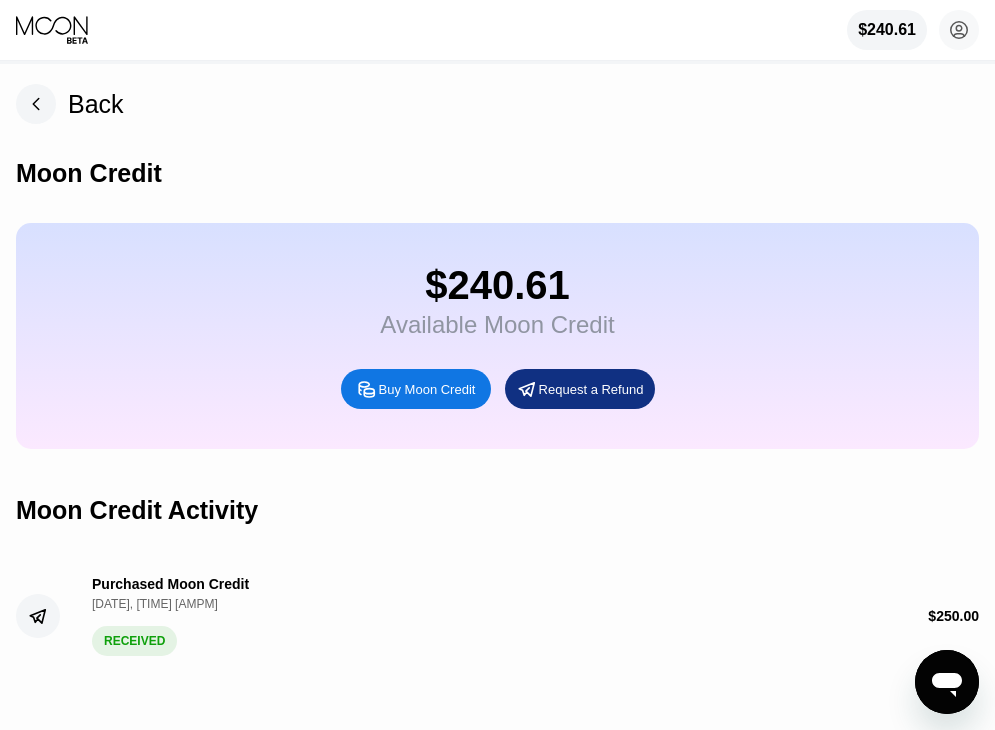 click on "$240.61" at bounding box center (497, 285) 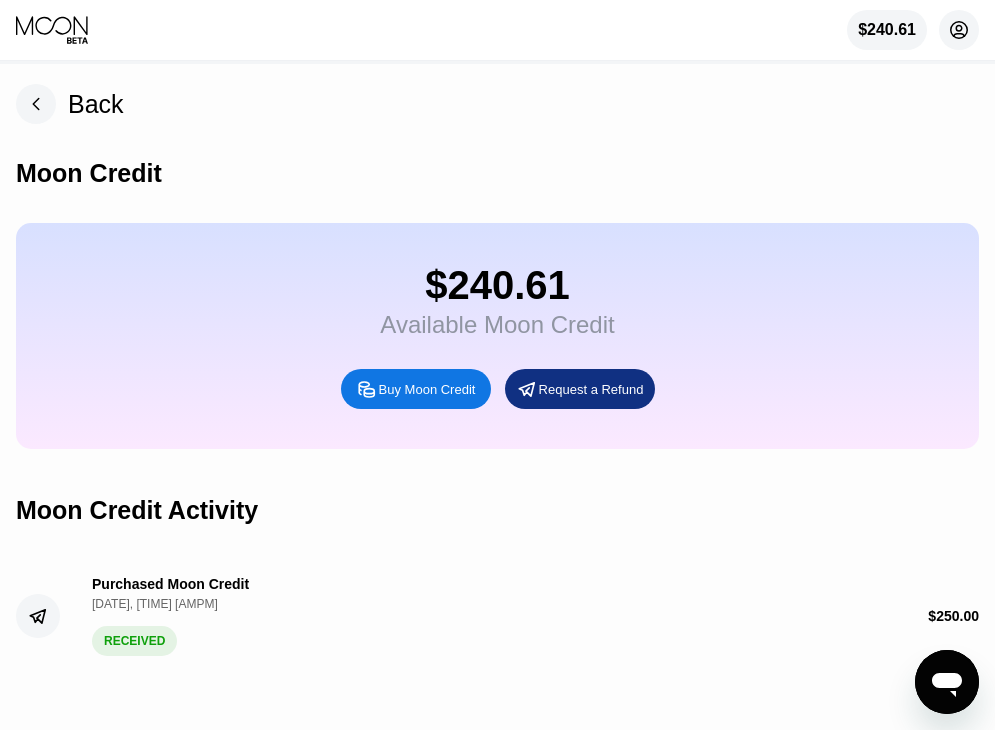 click 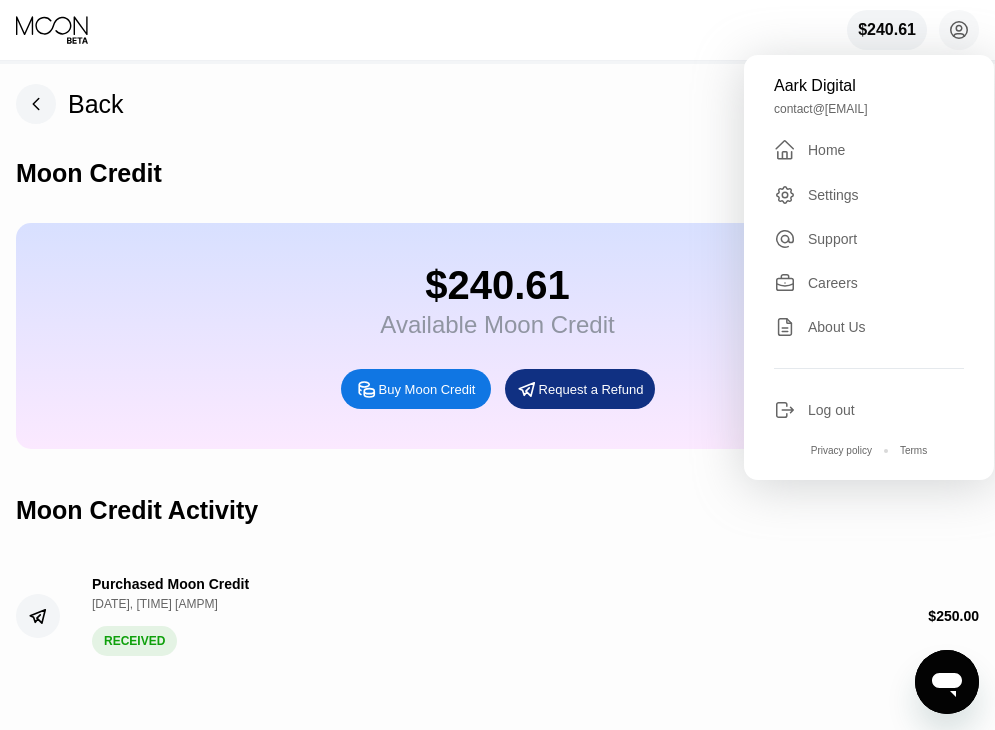 click on "Moon Credit" at bounding box center [497, 173] 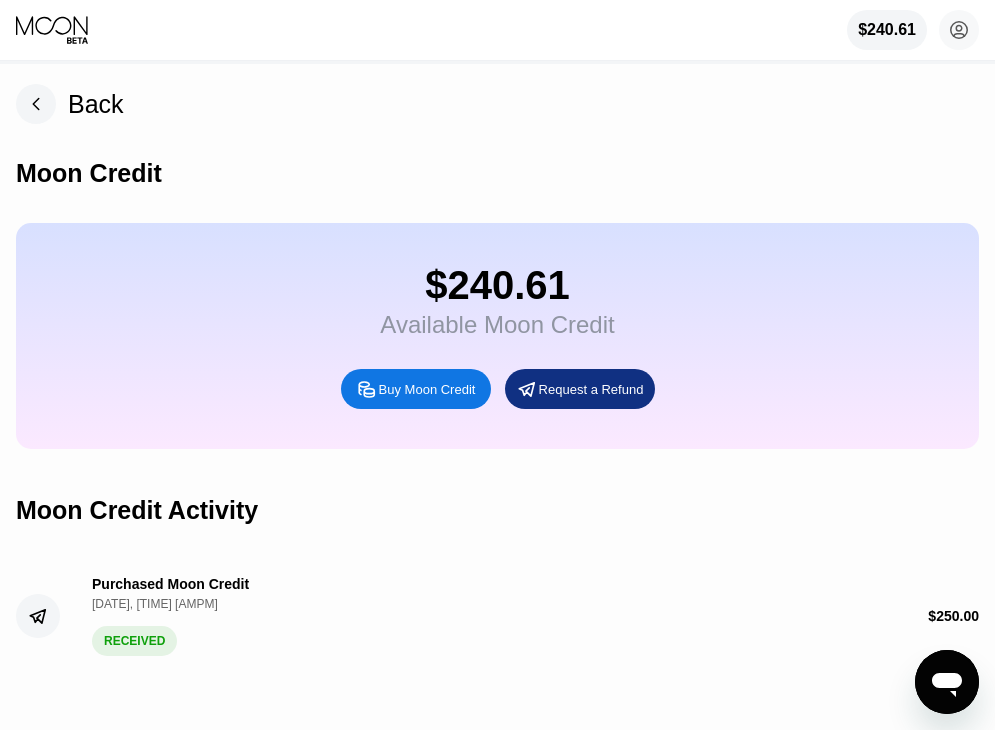 click 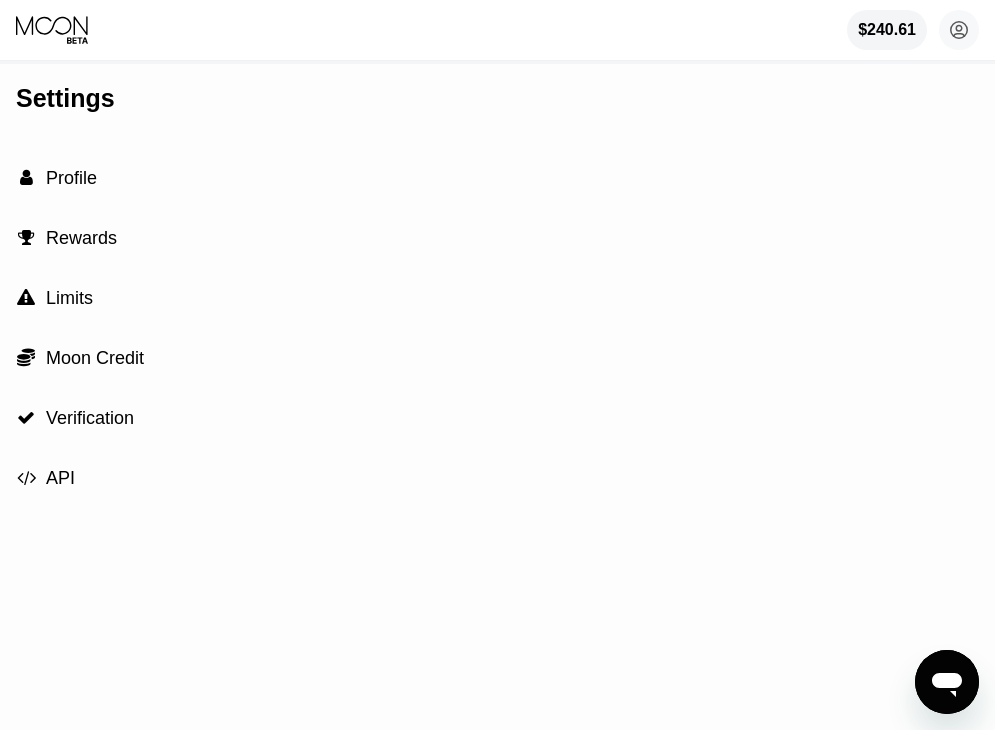 click on "$240.61 Aark Digital contact@aark.digital  Home Settings Support Careers About Us Log out Privacy policy Terms" at bounding box center (497, 30) 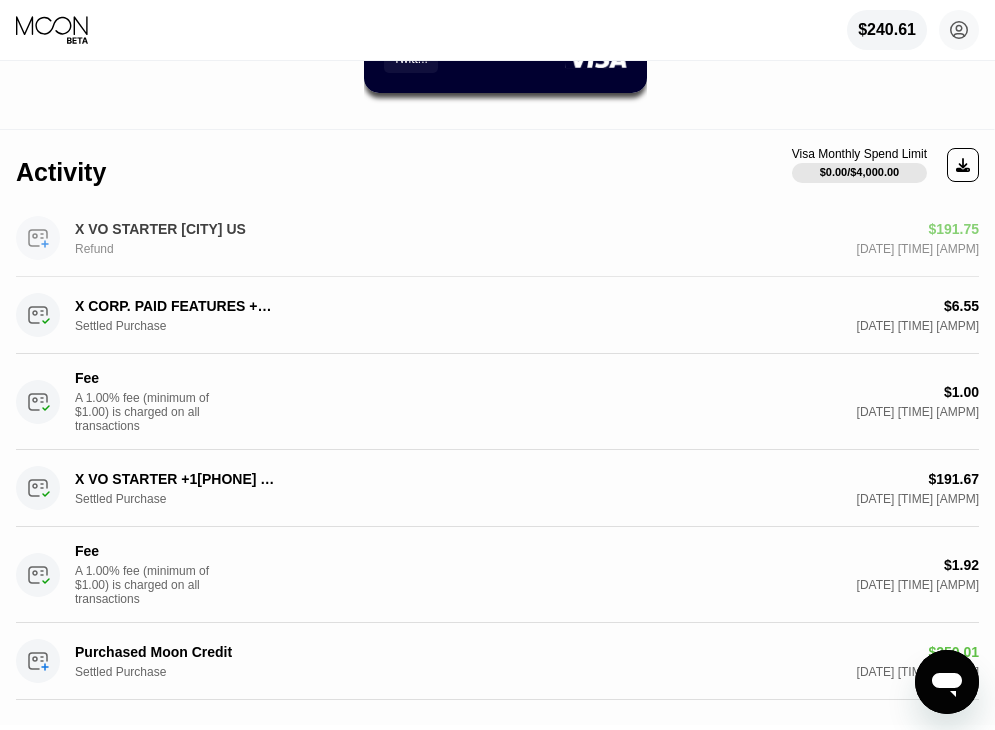 scroll, scrollTop: 500, scrollLeft: 0, axis: vertical 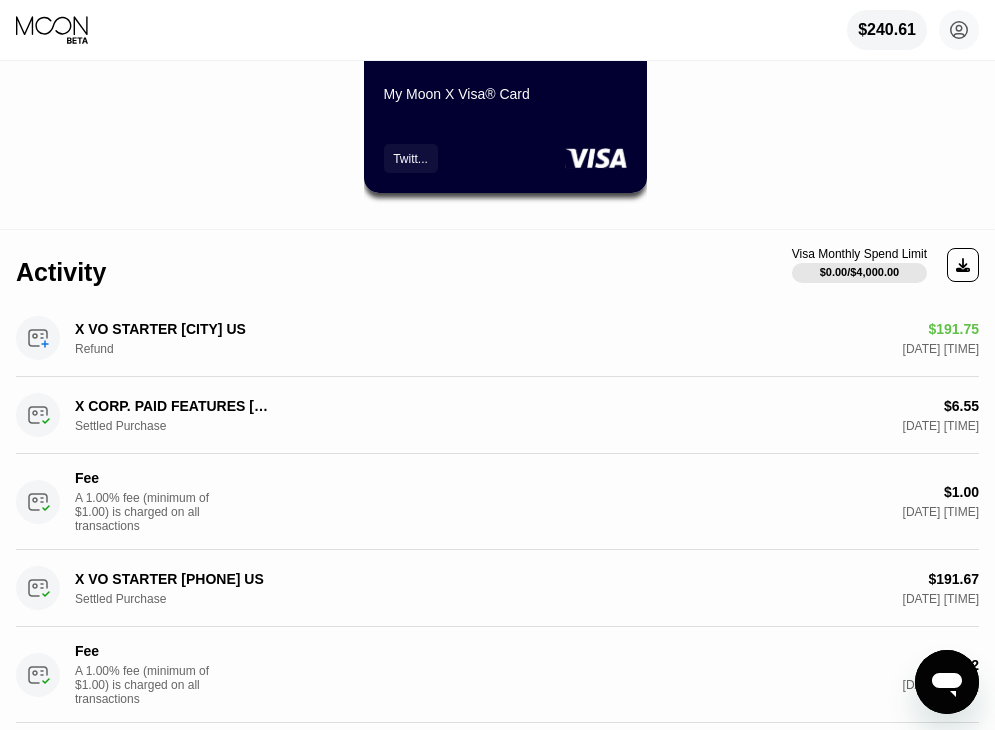 click on "Twitt..." at bounding box center (505, 158) 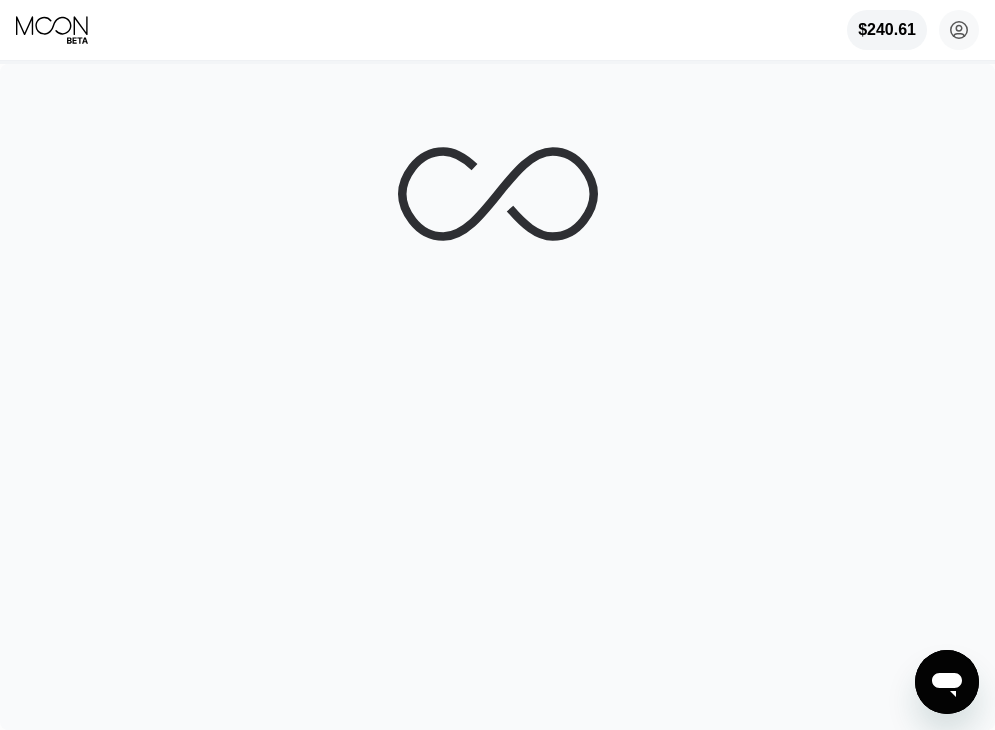 scroll, scrollTop: 0, scrollLeft: 0, axis: both 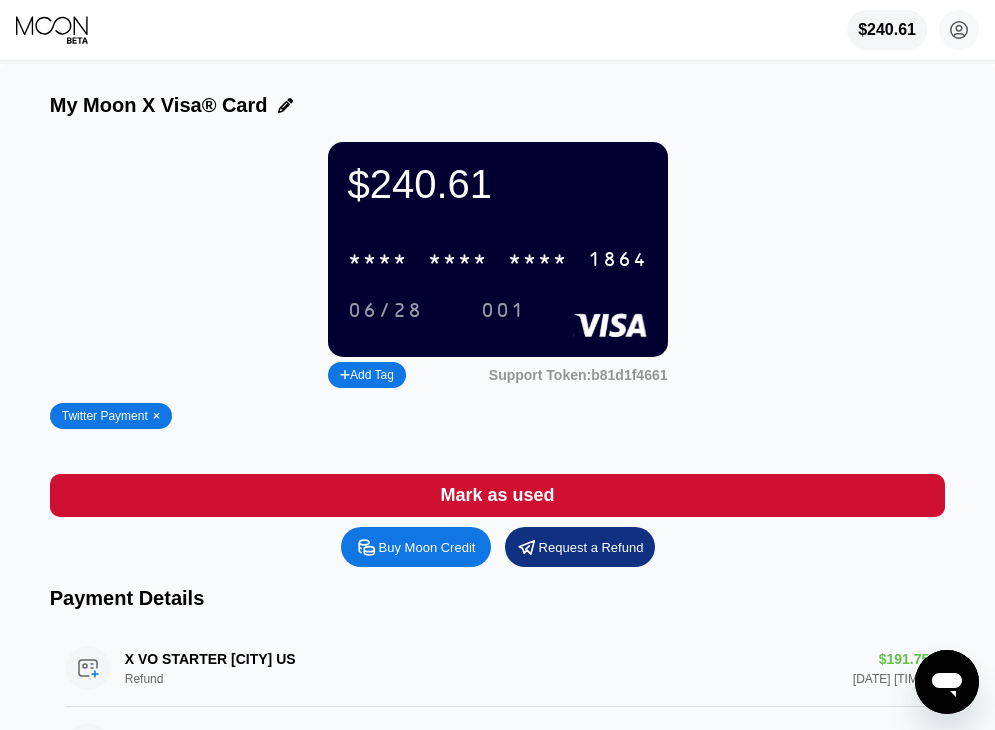 click on "Twitter Payment" at bounding box center (520, 418) 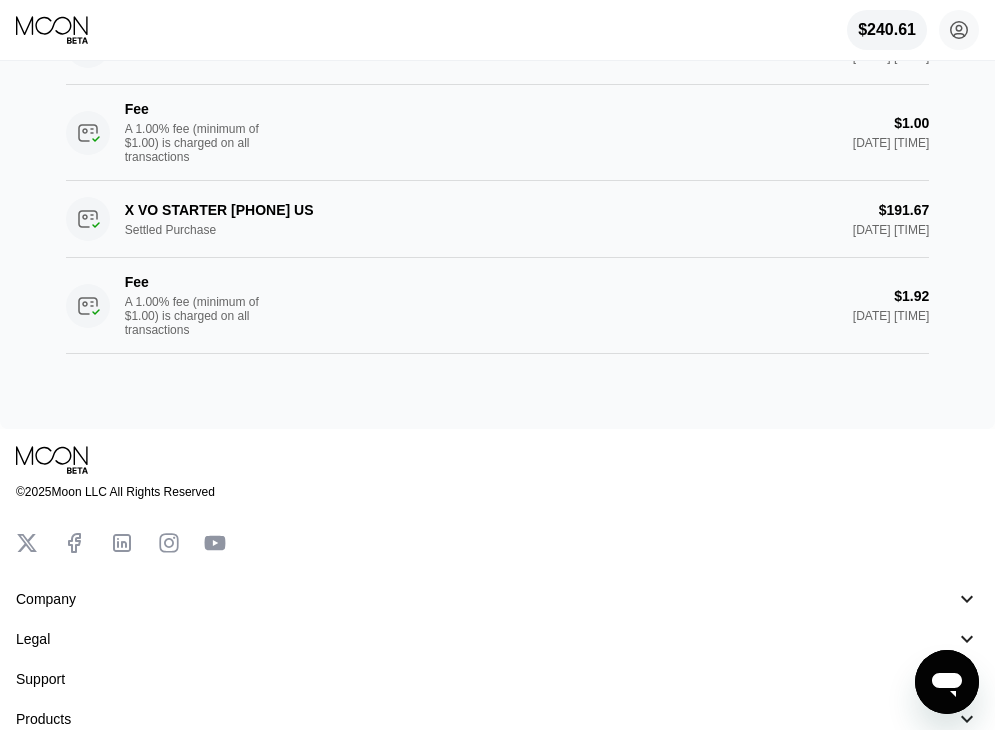 scroll, scrollTop: 341, scrollLeft: 0, axis: vertical 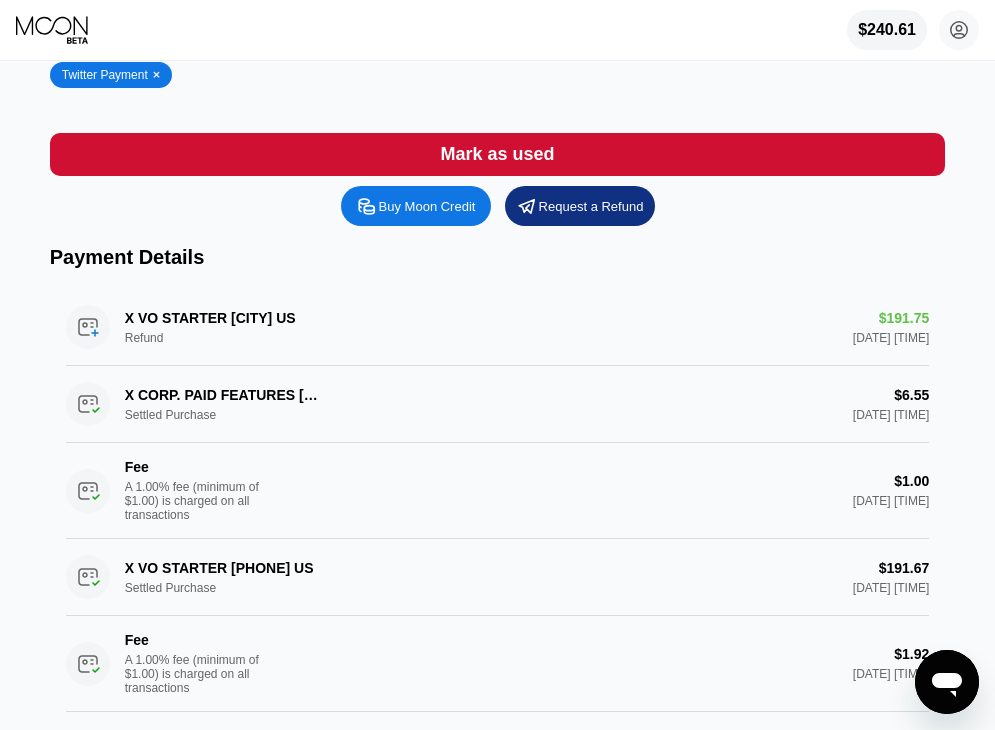 click 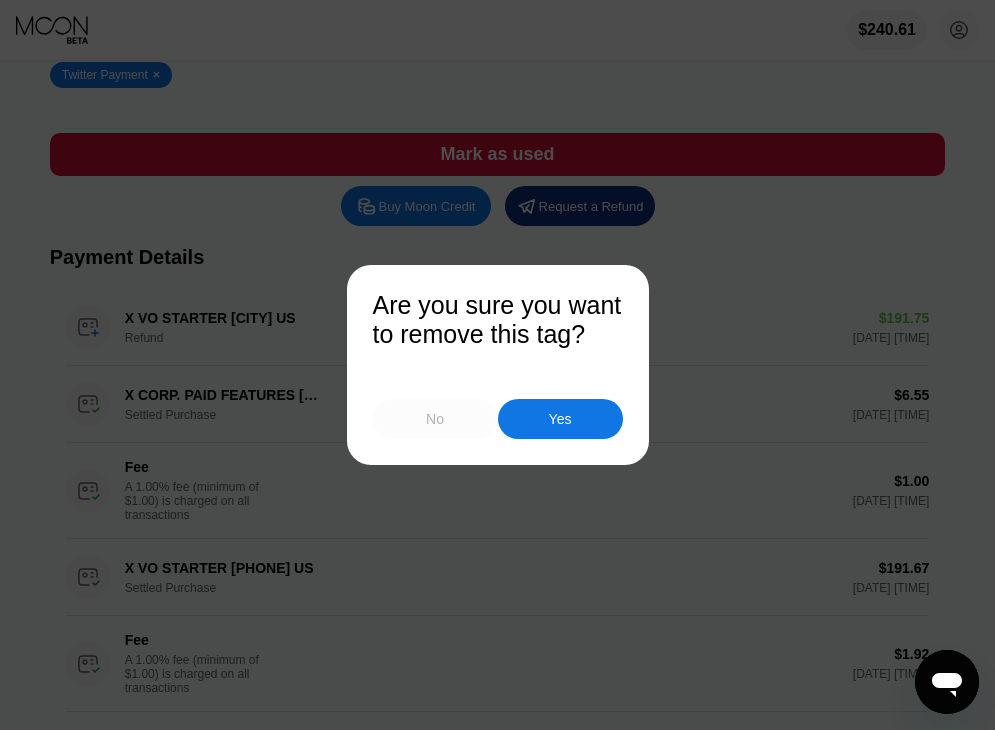 click on "No" at bounding box center (435, 419) 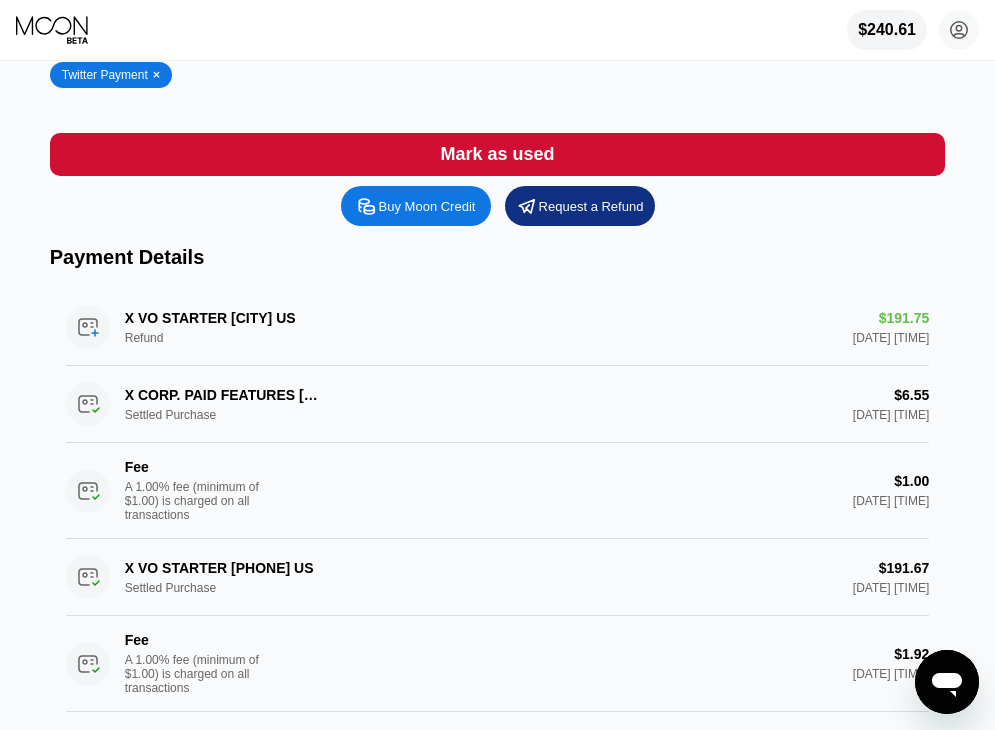 click 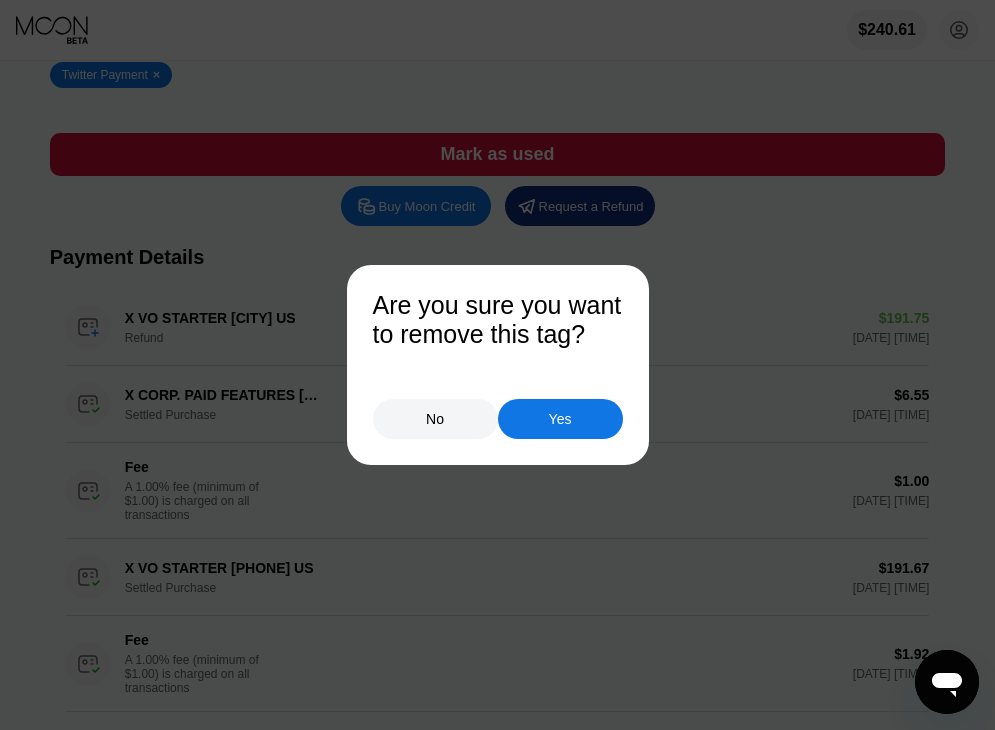 click on "No" at bounding box center [435, 419] 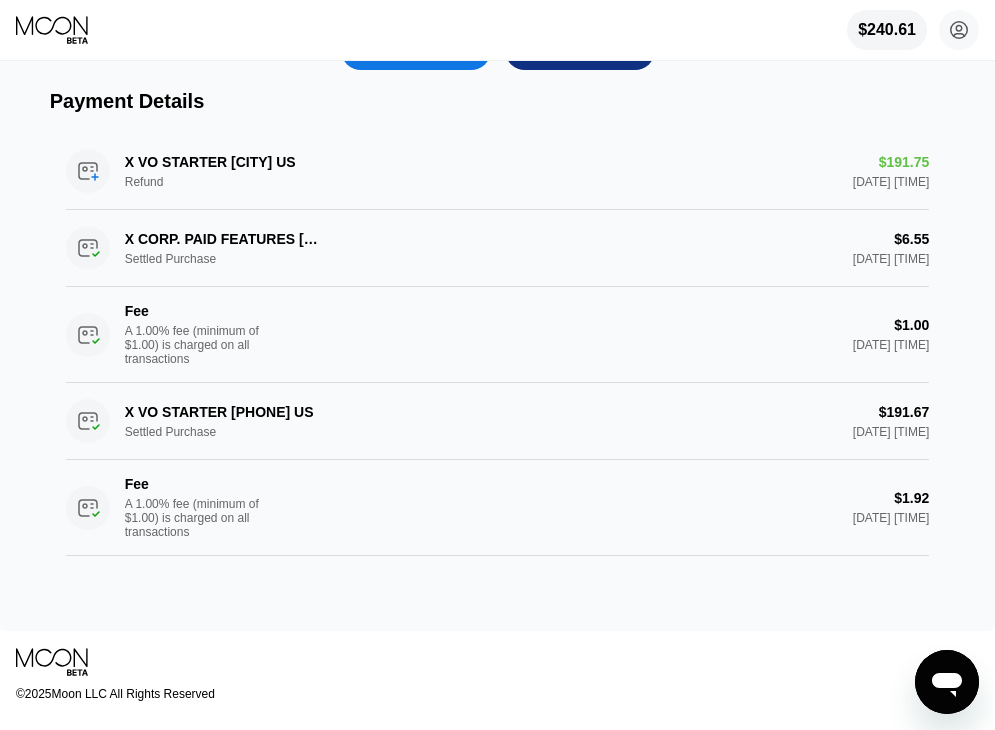 scroll, scrollTop: 641, scrollLeft: 0, axis: vertical 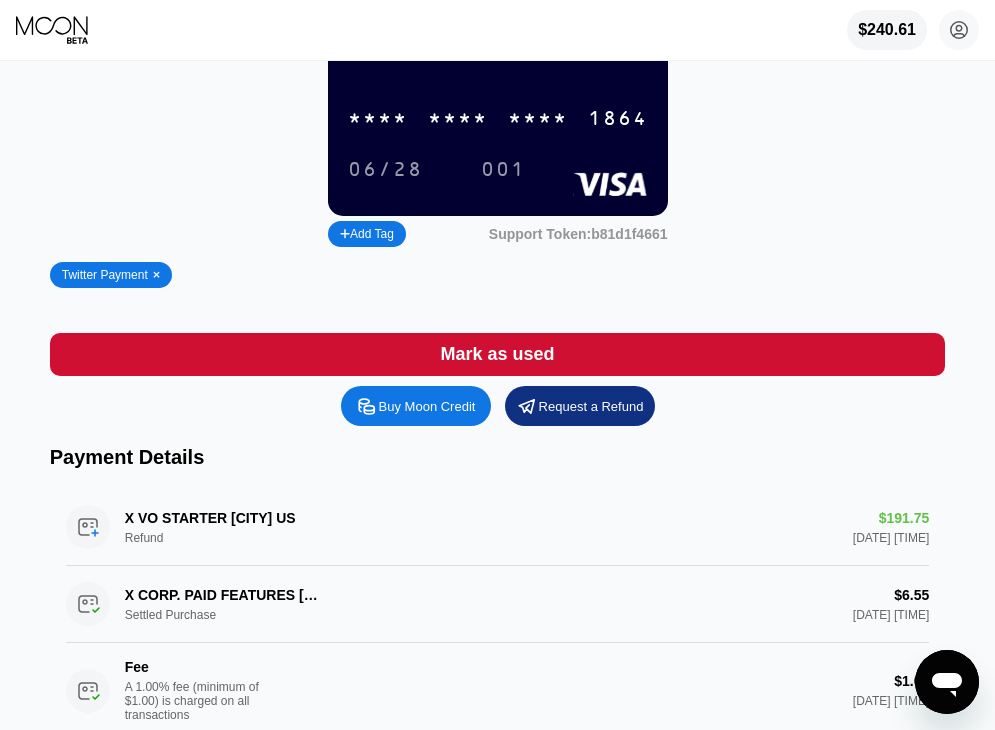 click 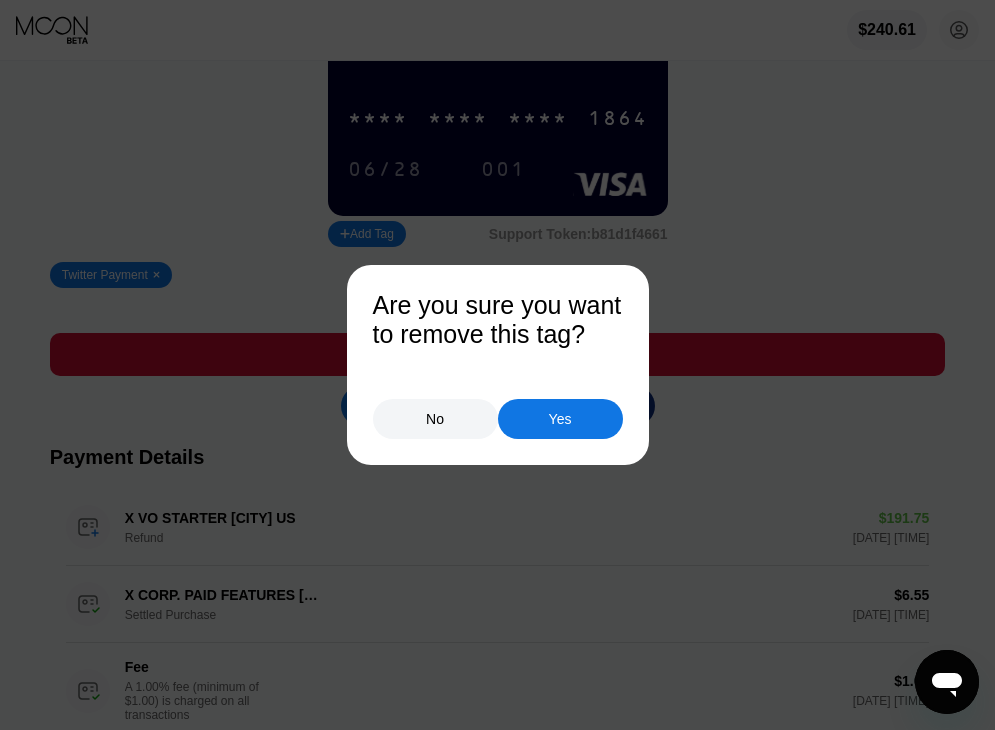 click on "Yes" at bounding box center (560, 419) 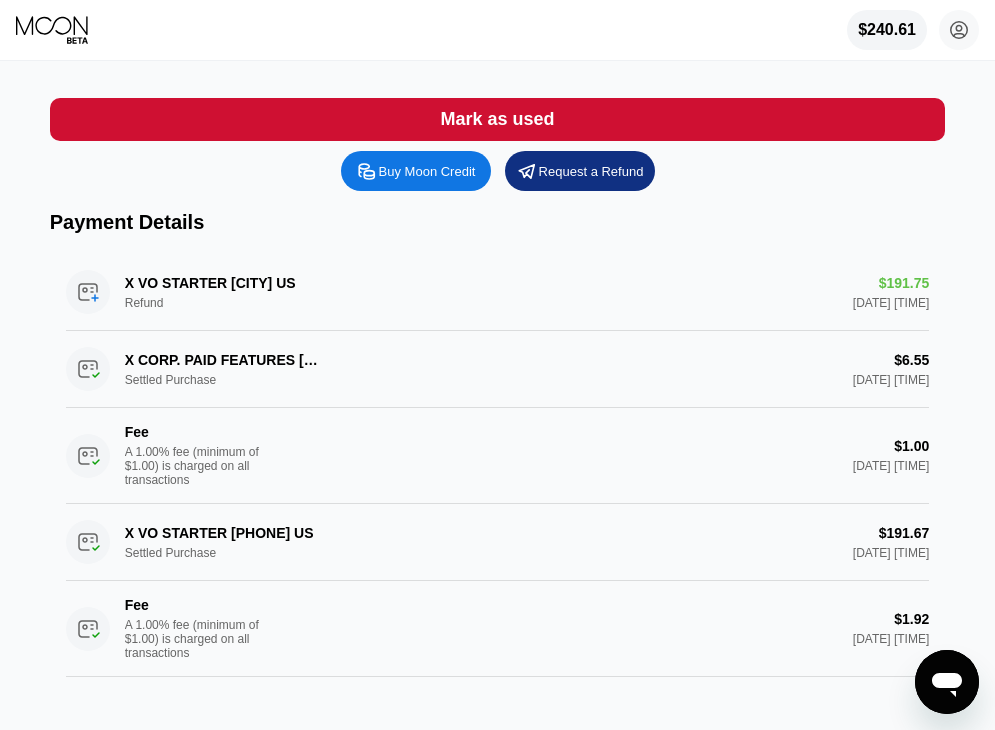 scroll, scrollTop: 300, scrollLeft: 0, axis: vertical 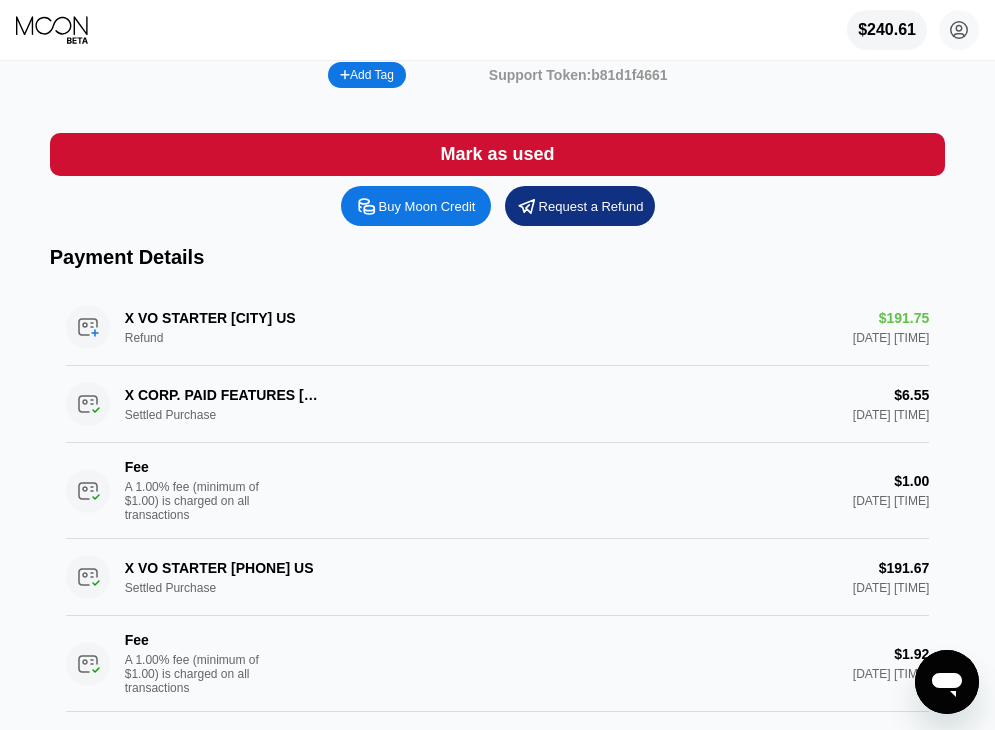 click on "Add Tag" at bounding box center [367, 75] 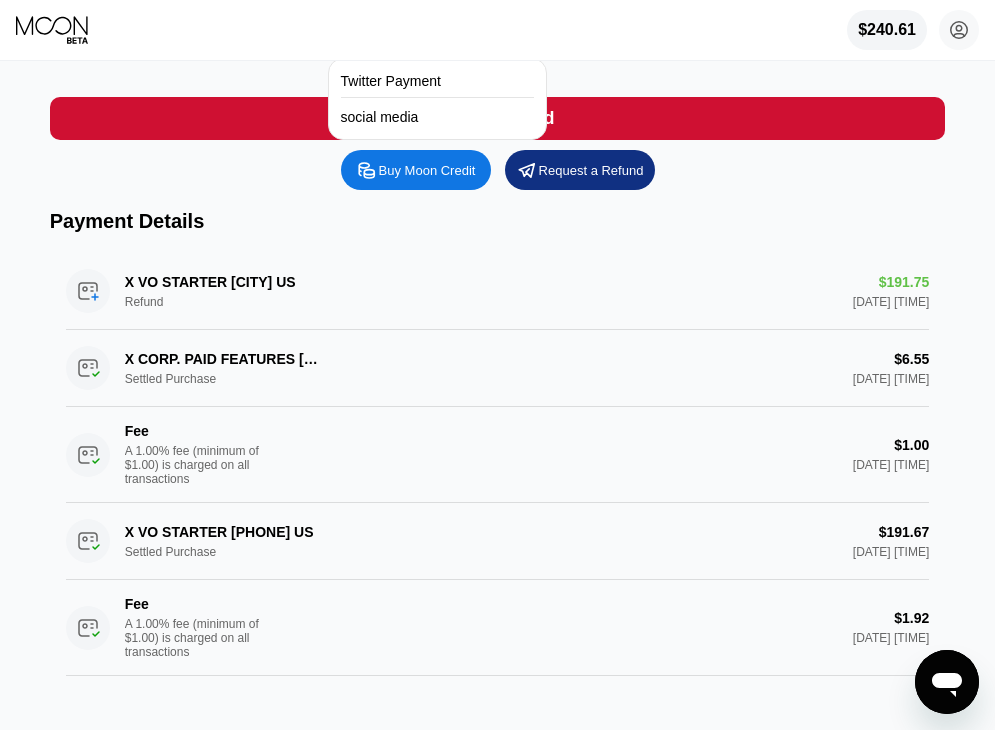 scroll, scrollTop: 300, scrollLeft: 0, axis: vertical 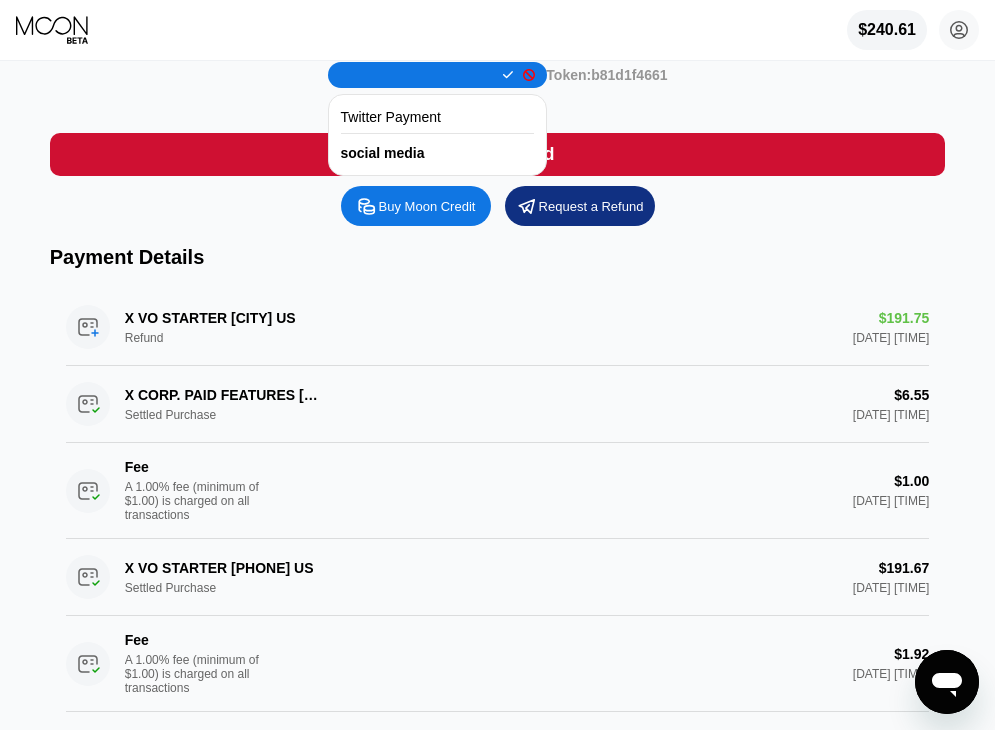 click on "social media" at bounding box center [438, 153] 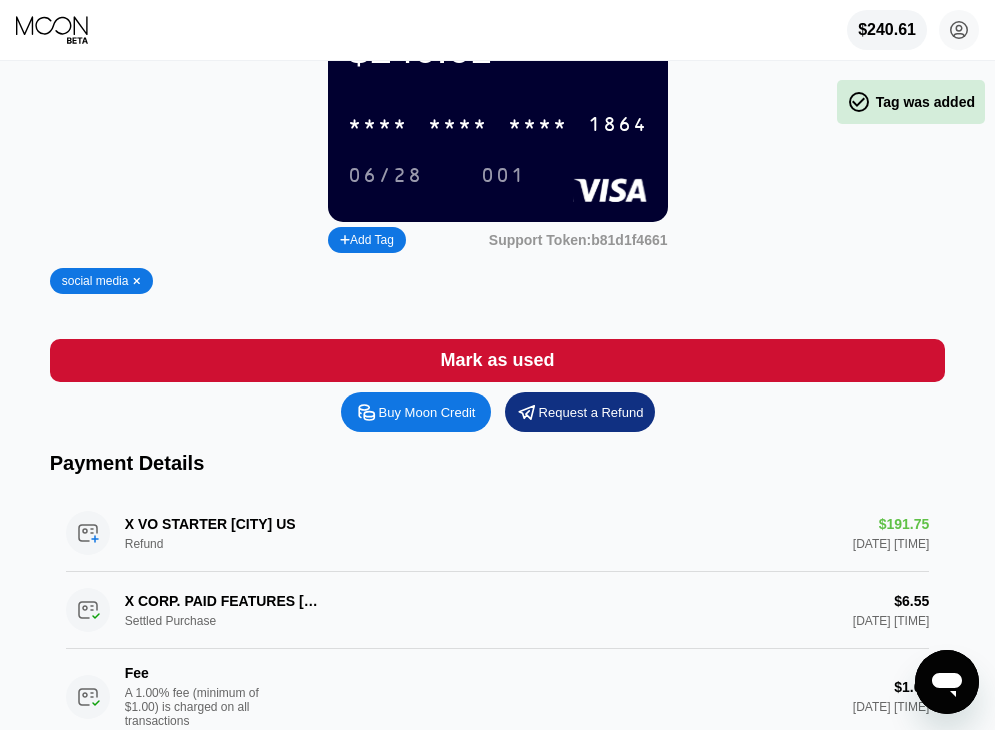 scroll, scrollTop: 100, scrollLeft: 0, axis: vertical 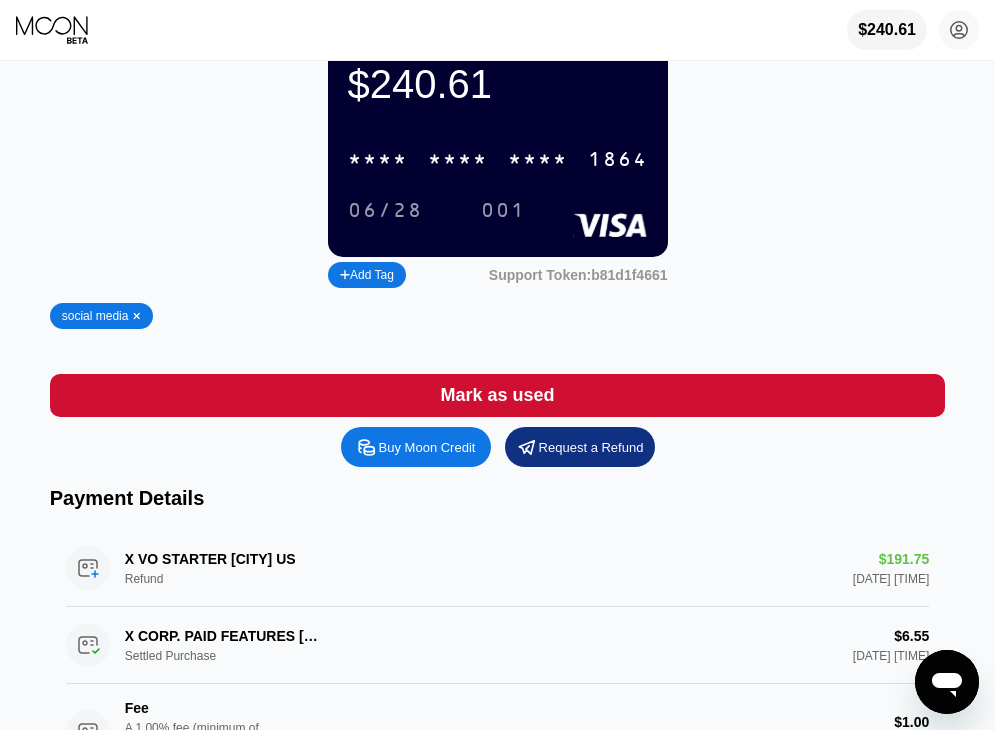 click 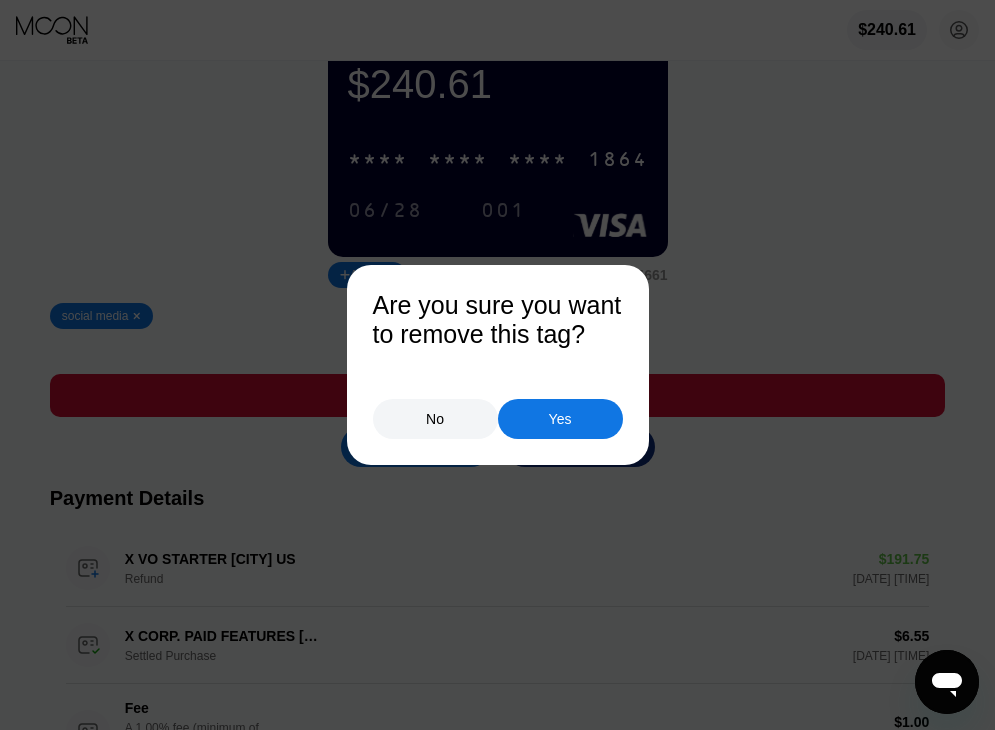 click at bounding box center [505, 365] 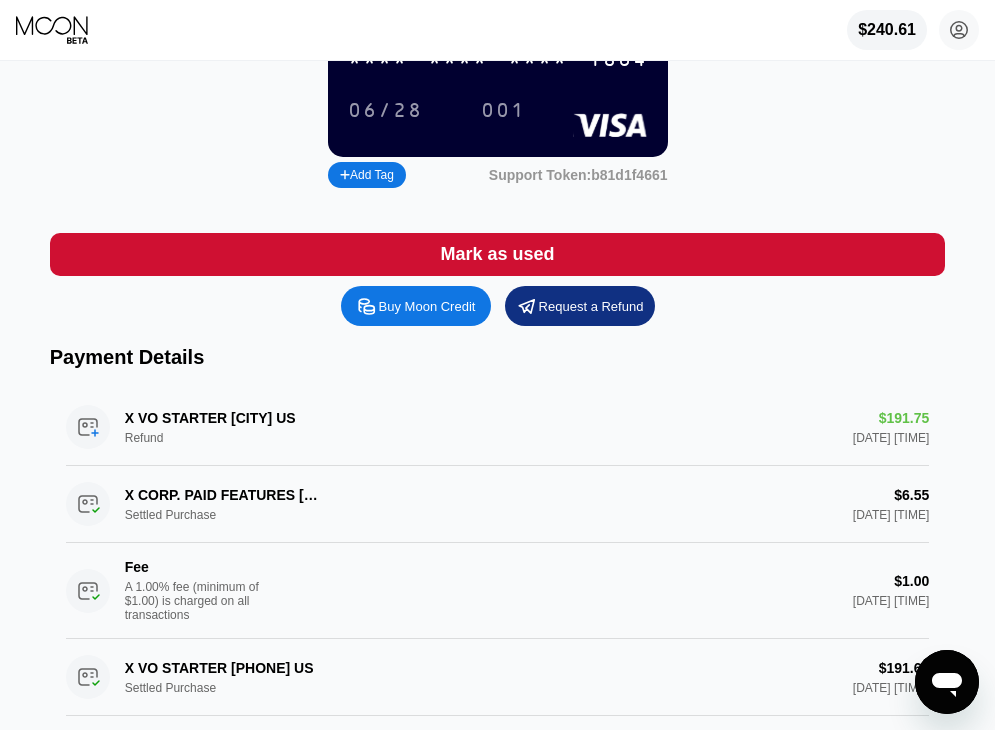 scroll, scrollTop: 400, scrollLeft: 0, axis: vertical 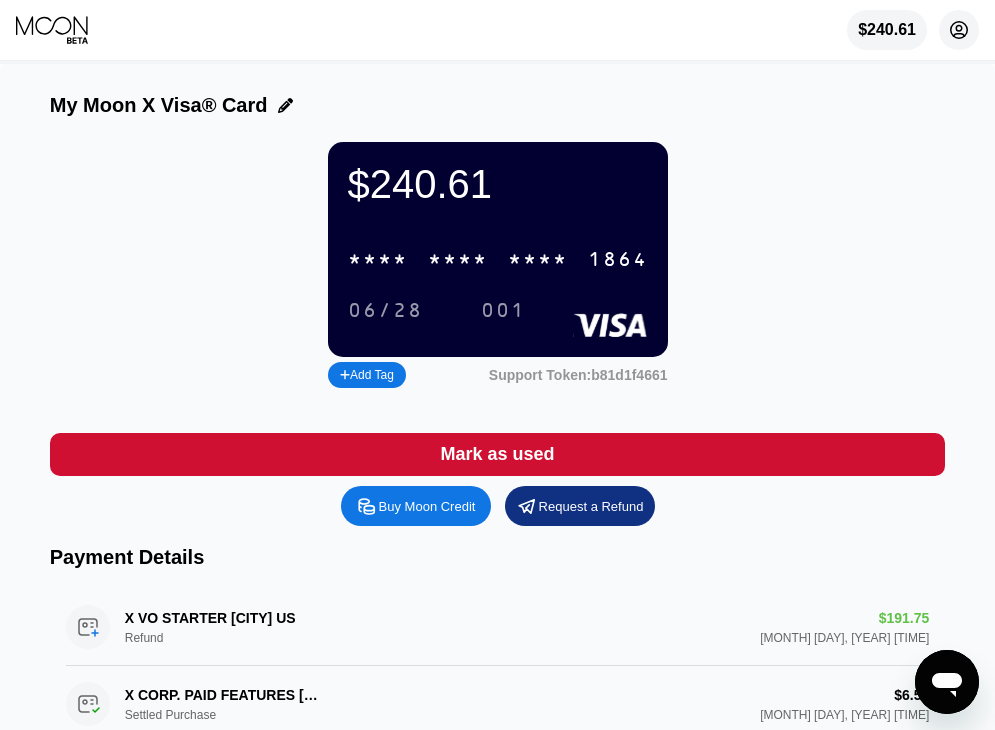 click 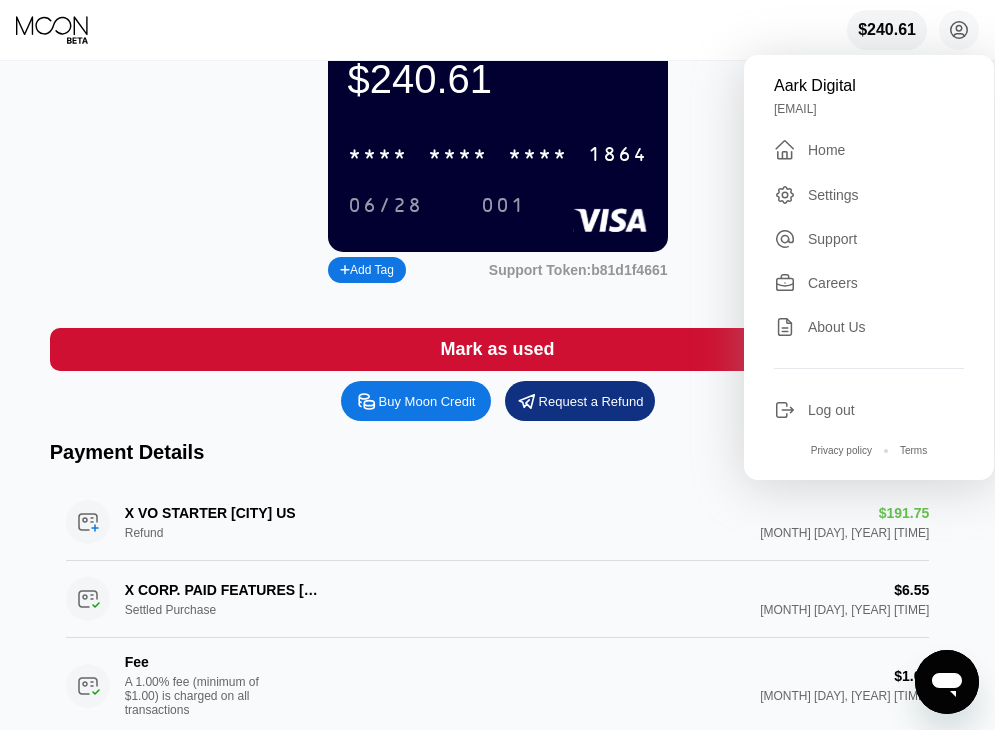 scroll, scrollTop: 500, scrollLeft: 0, axis: vertical 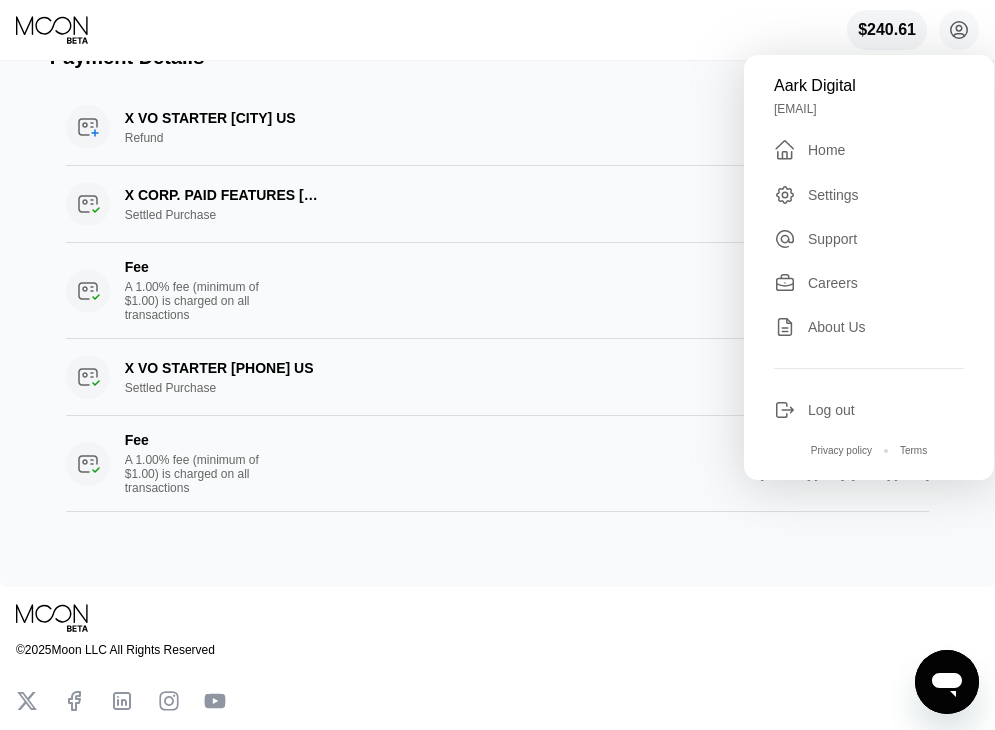click on "$240.61 Aark Digital contact@aark.digital  Home Settings Support Careers About Us Log out Privacy policy Terms" at bounding box center (497, 30) 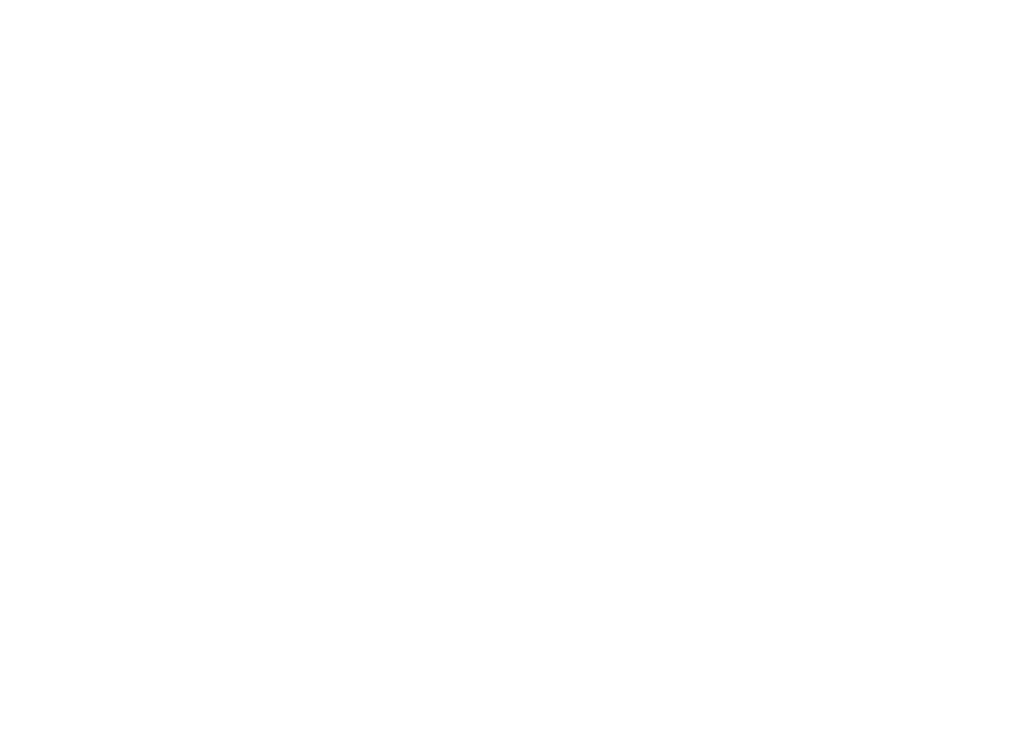scroll, scrollTop: 0, scrollLeft: 0, axis: both 